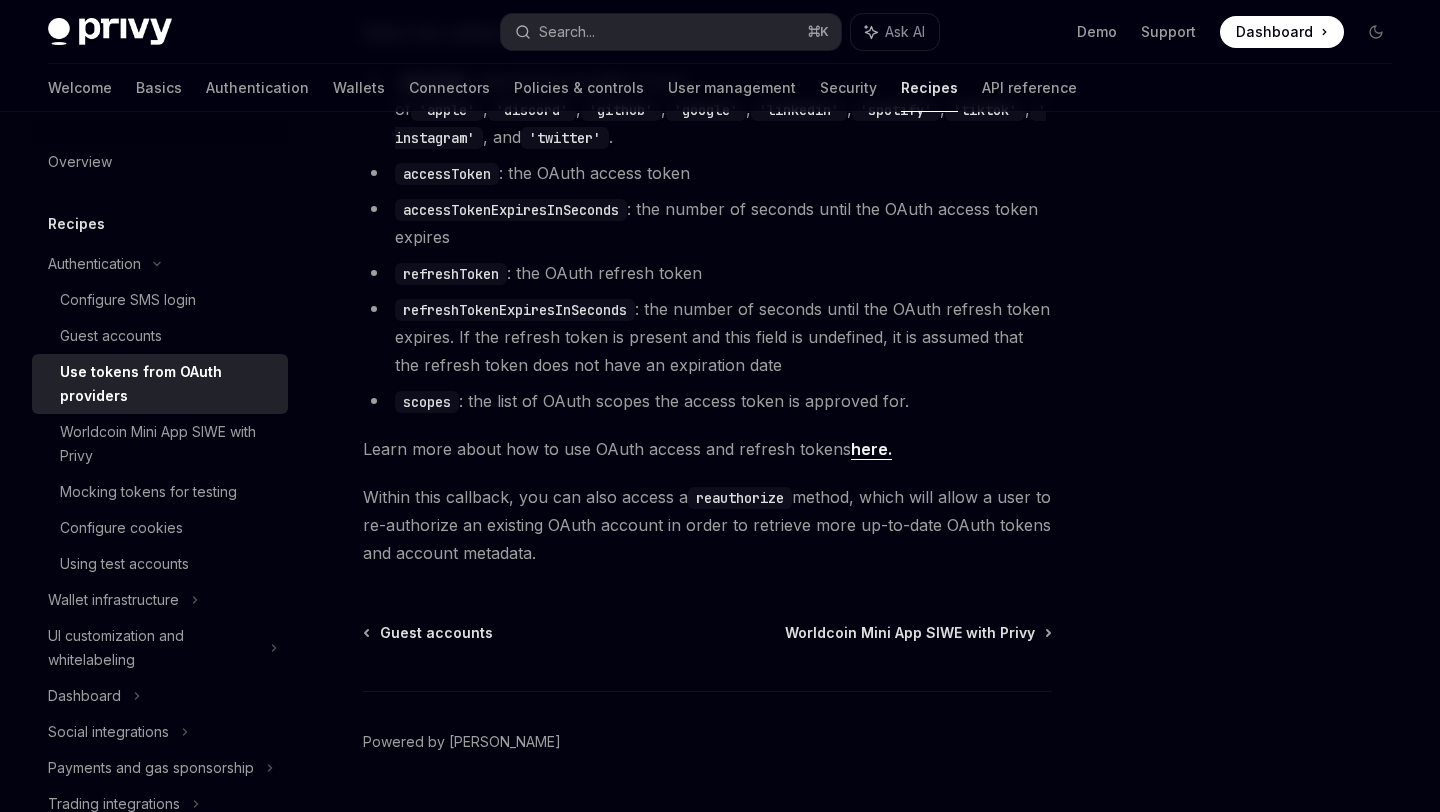 scroll, scrollTop: 1333, scrollLeft: 0, axis: vertical 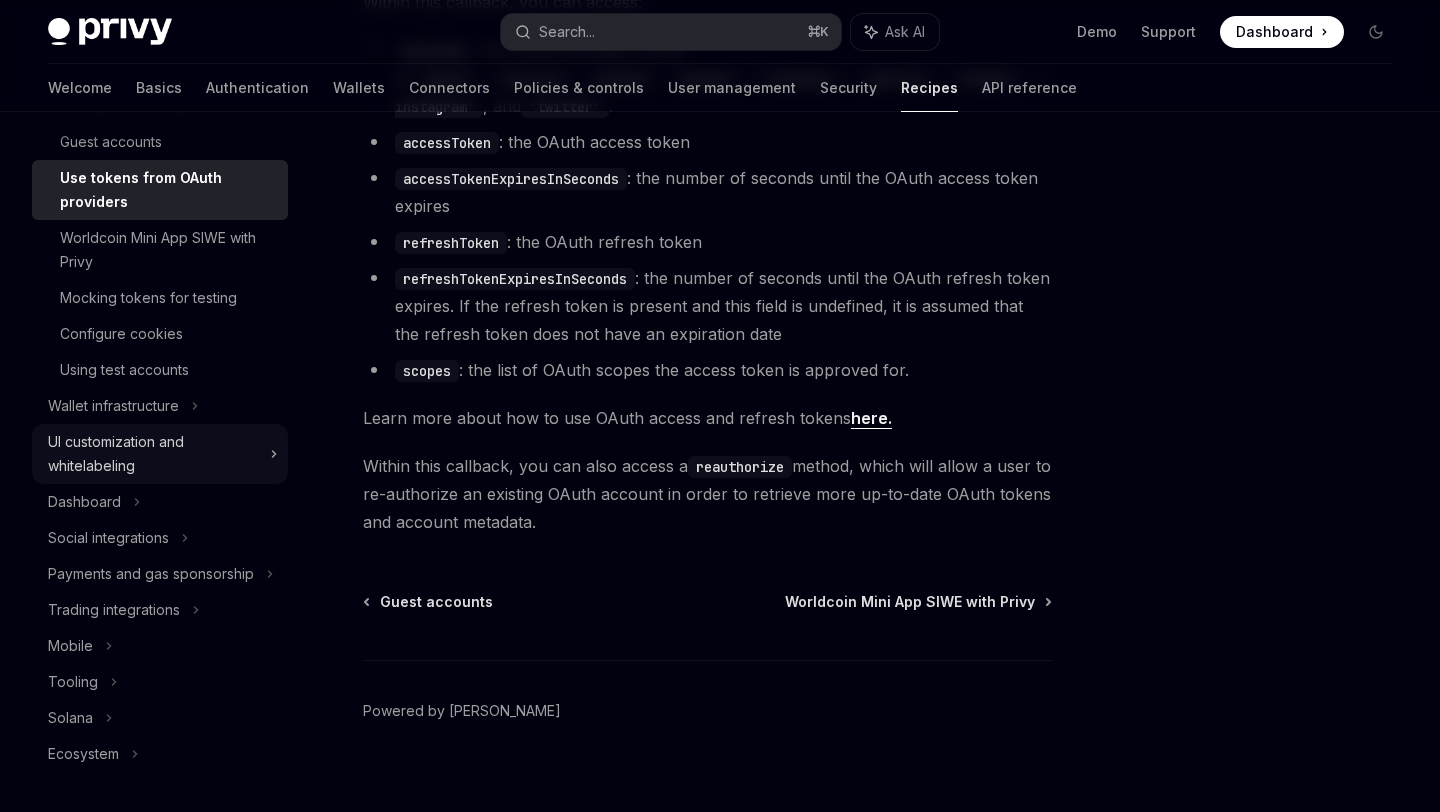 click on "UI customization and whitelabeling" at bounding box center (153, 454) 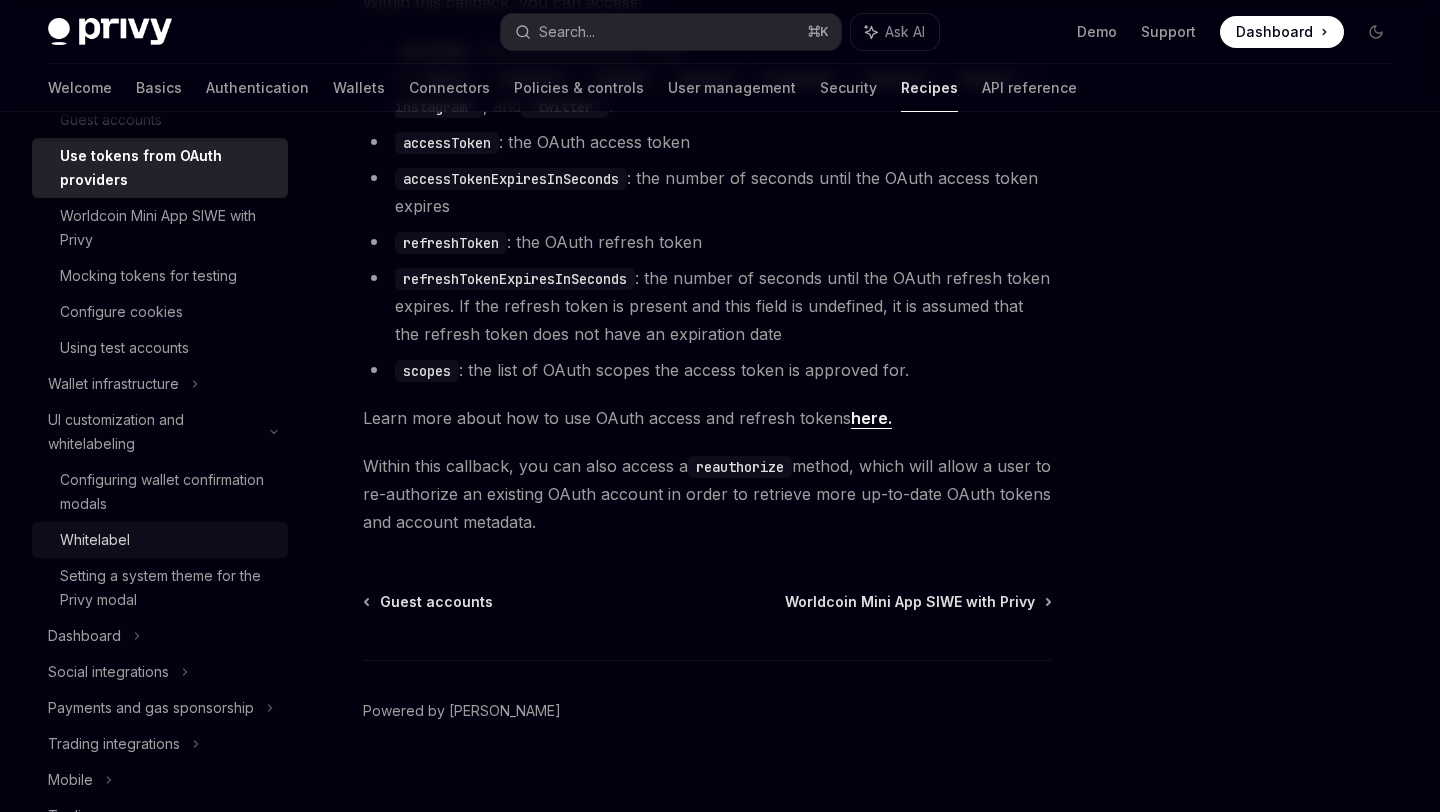 scroll, scrollTop: 245, scrollLeft: 0, axis: vertical 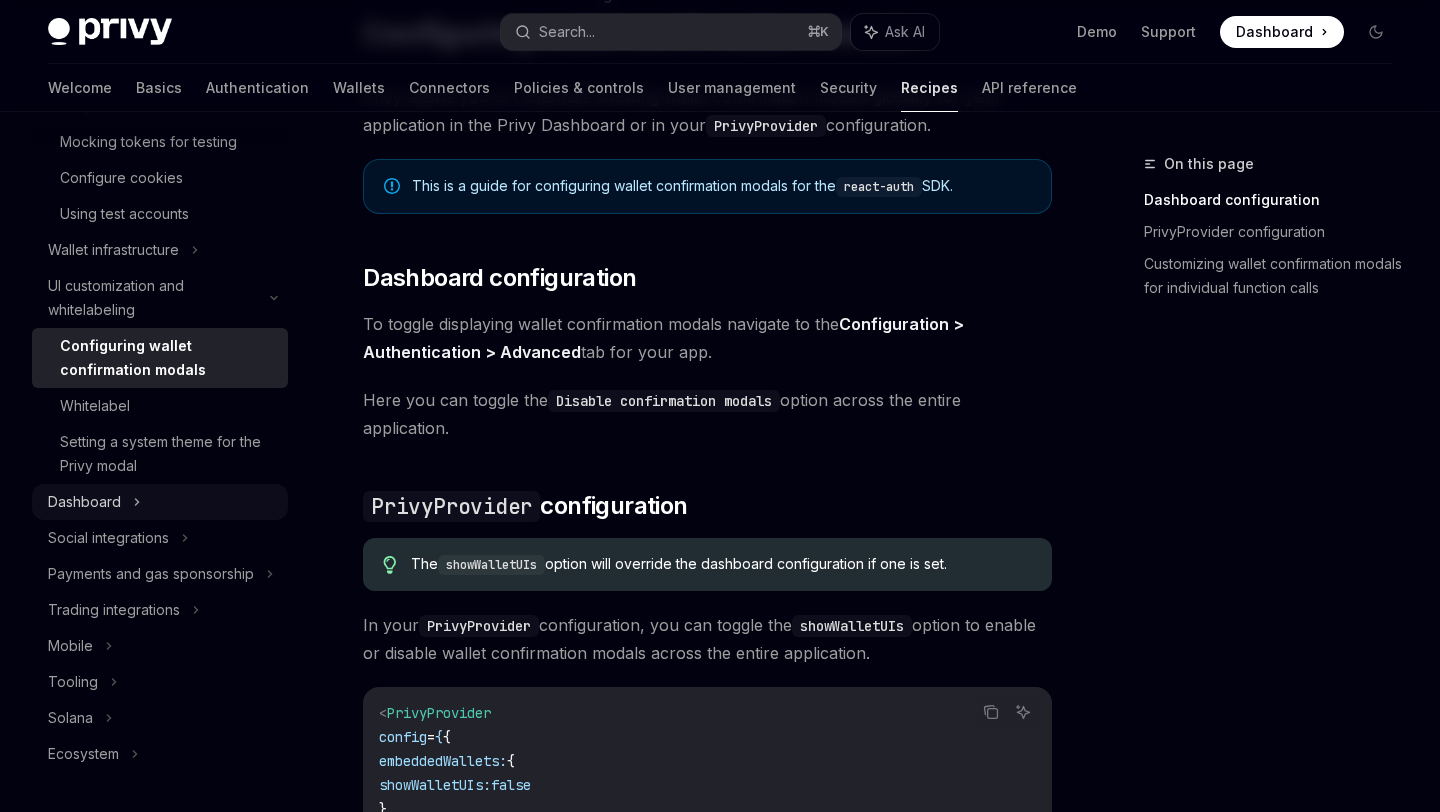 click on "Dashboard" at bounding box center [160, 502] 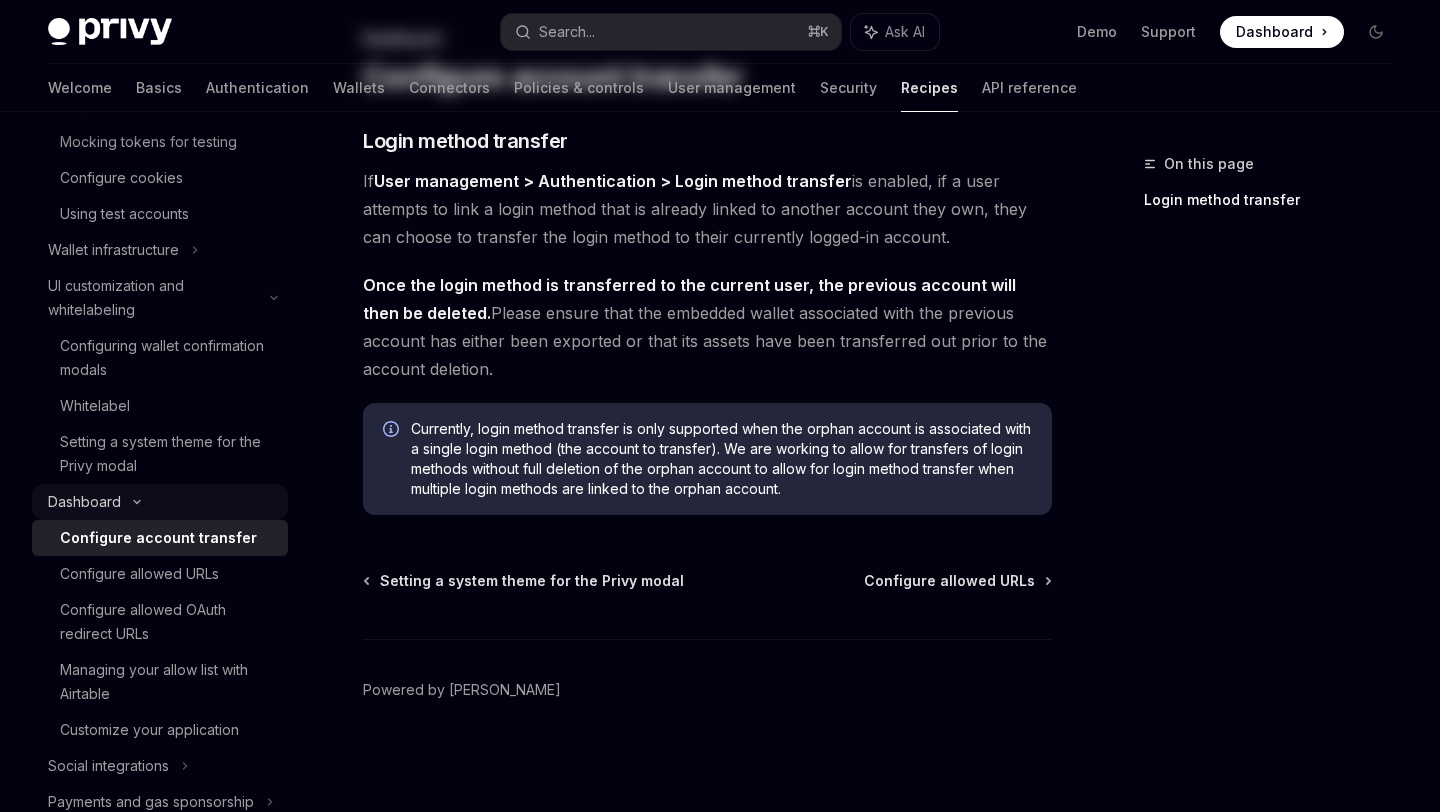 scroll, scrollTop: 0, scrollLeft: 0, axis: both 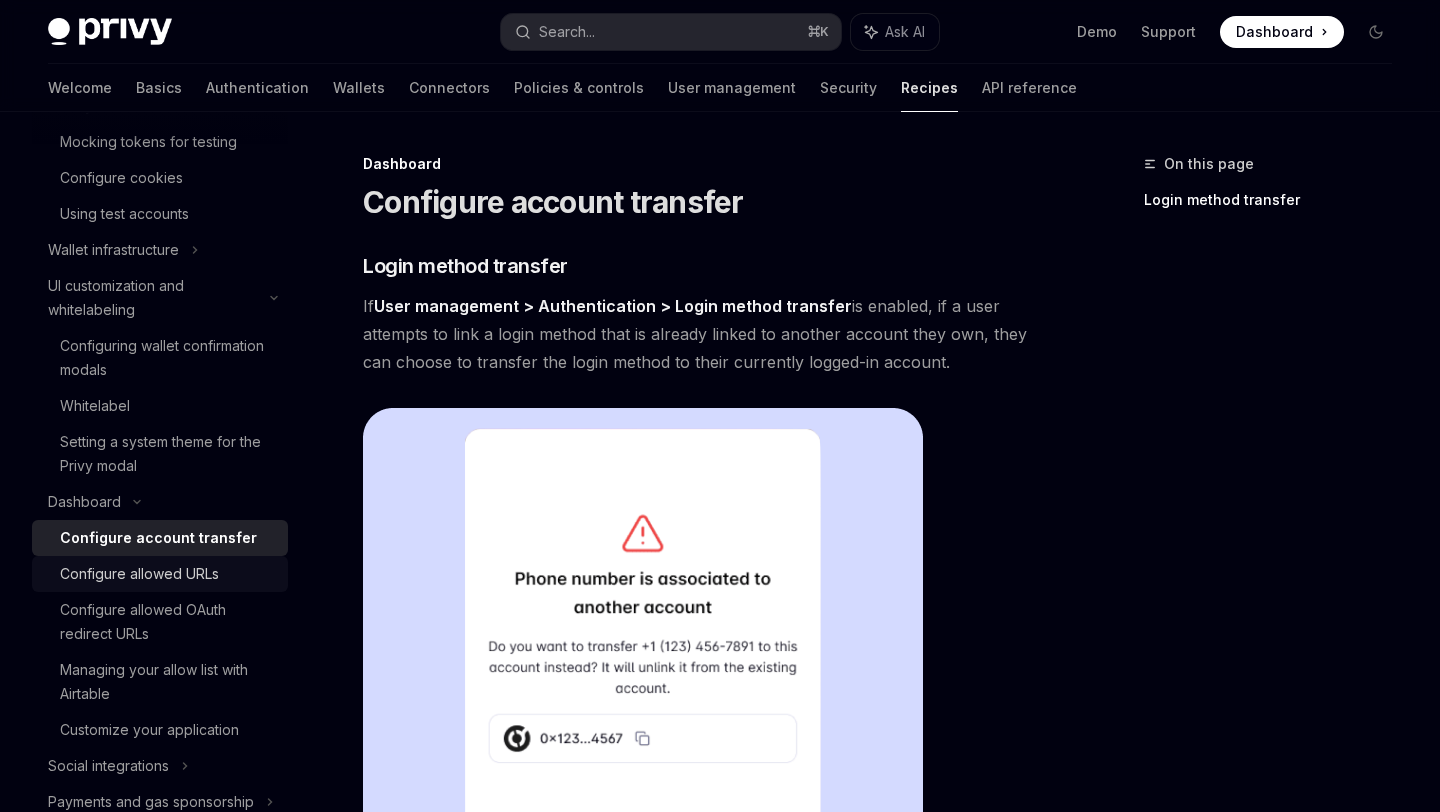 click on "Configure allowed URLs" at bounding box center (139, 574) 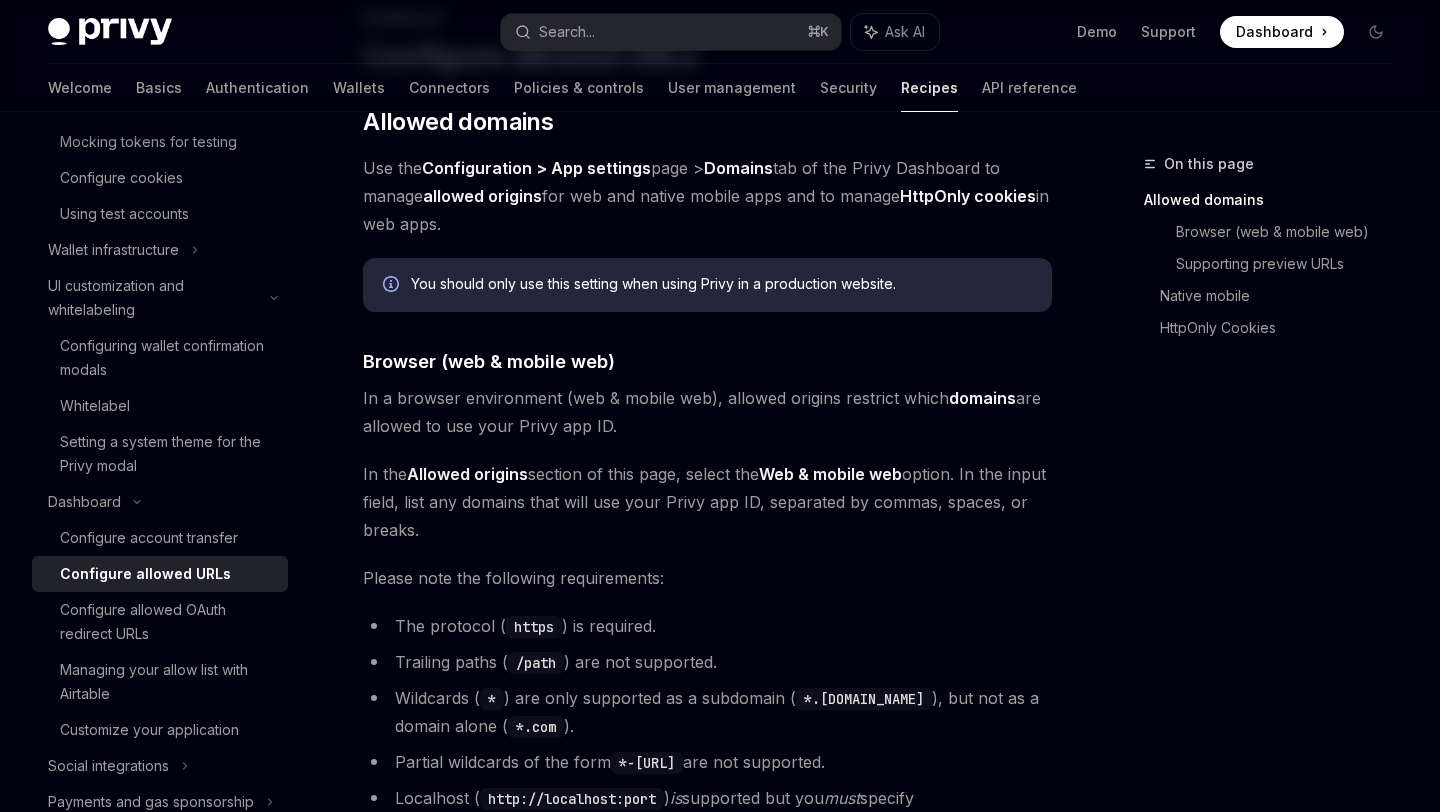 scroll, scrollTop: 149, scrollLeft: 0, axis: vertical 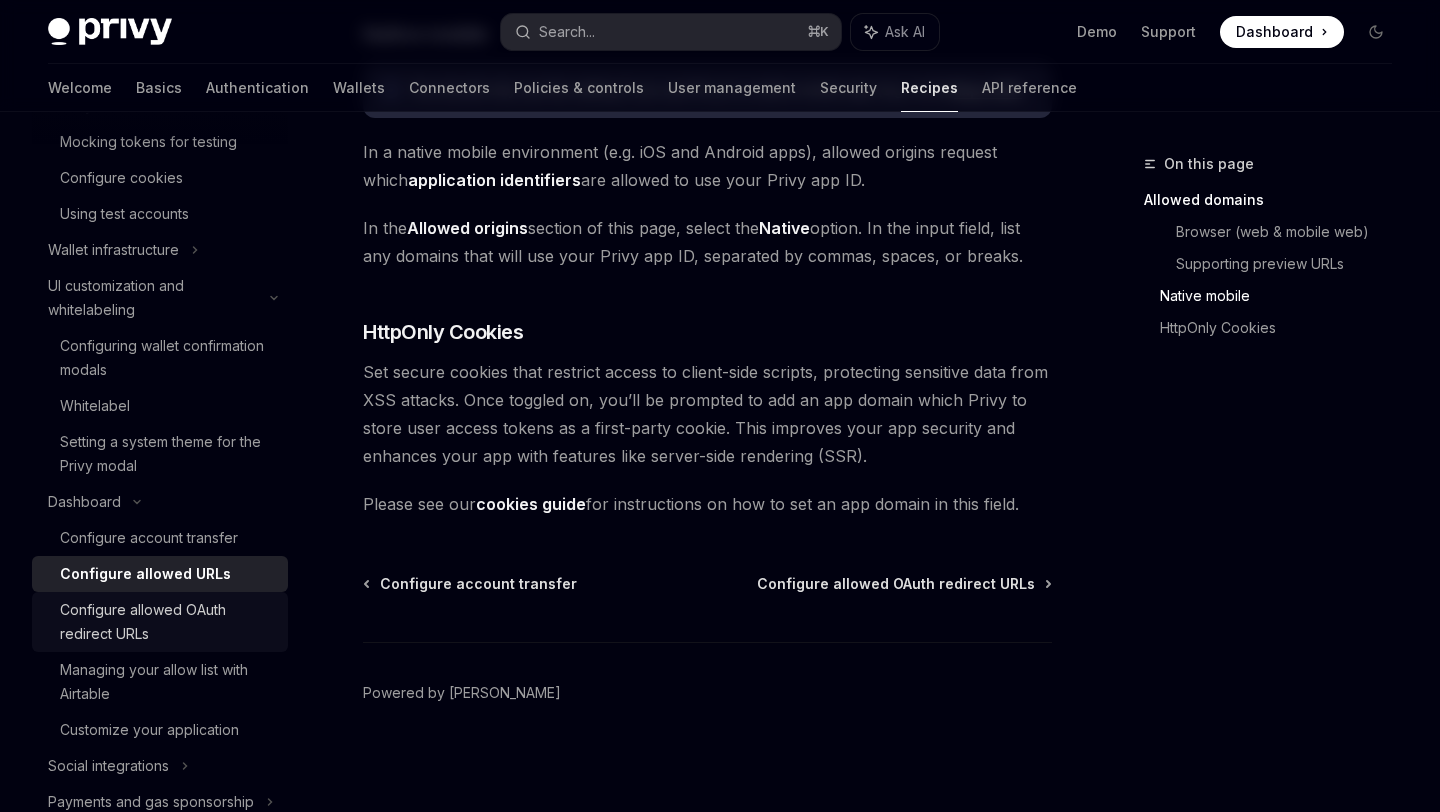 click on "Configure allowed OAuth redirect URLs" at bounding box center (168, 622) 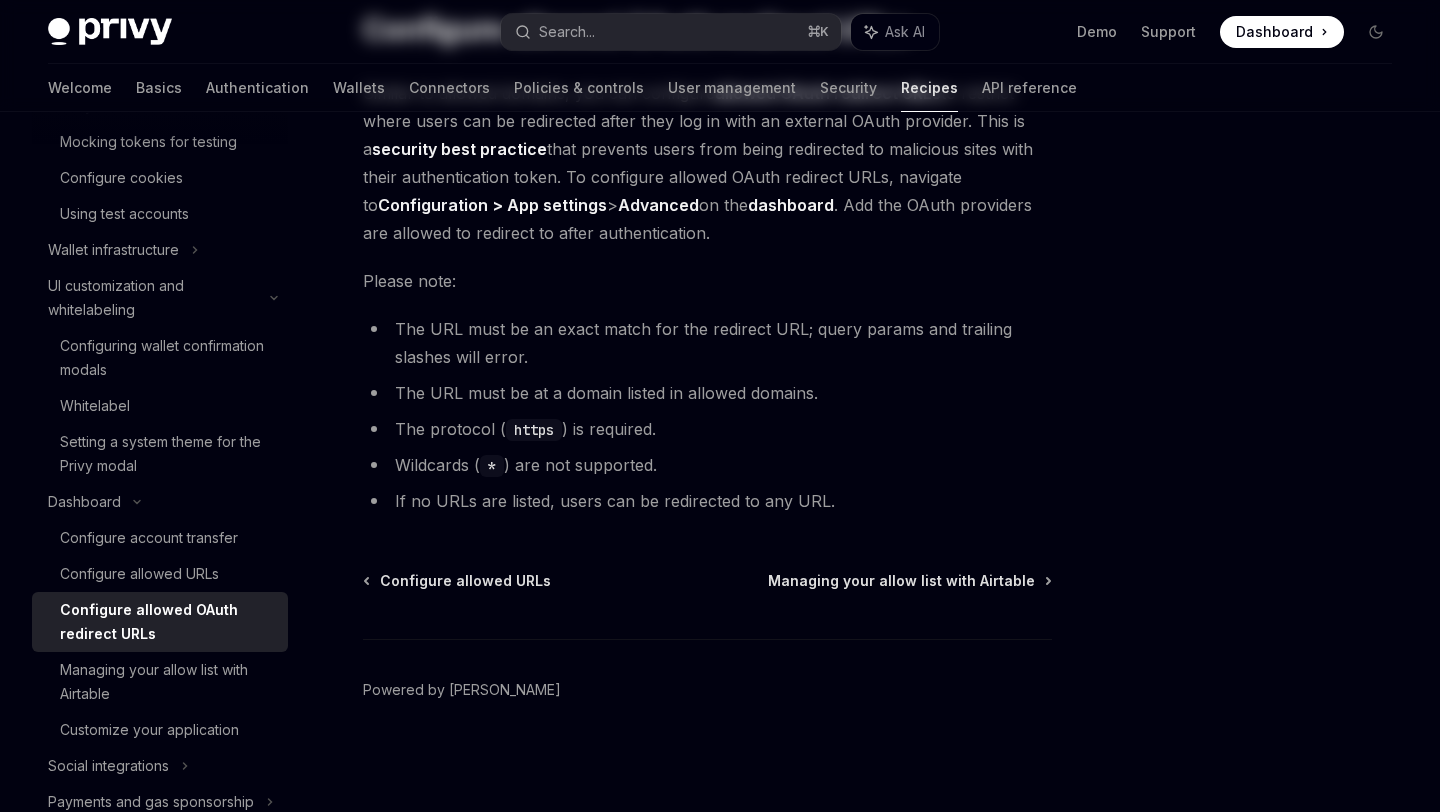 scroll, scrollTop: 0, scrollLeft: 0, axis: both 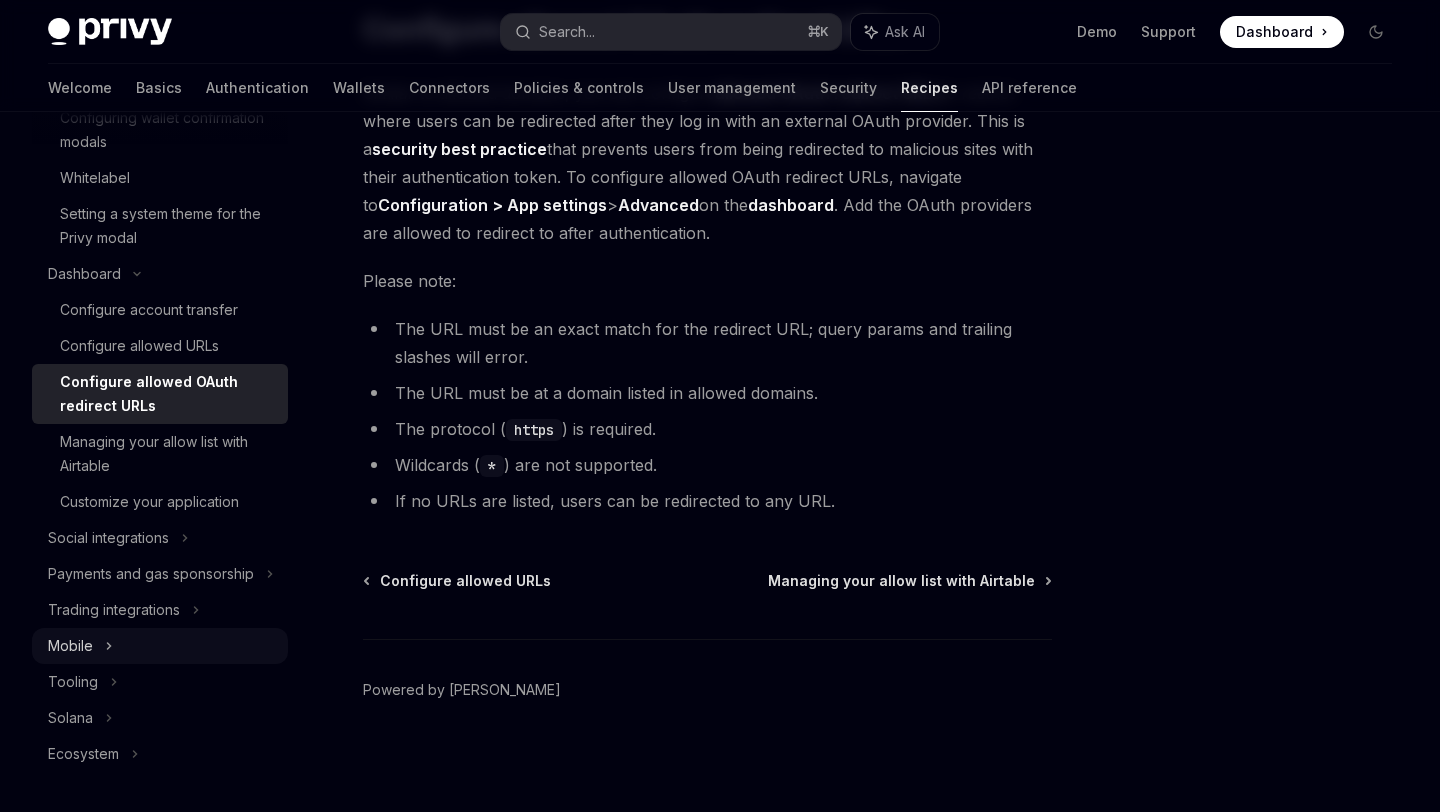 click on "Mobile" at bounding box center (160, 646) 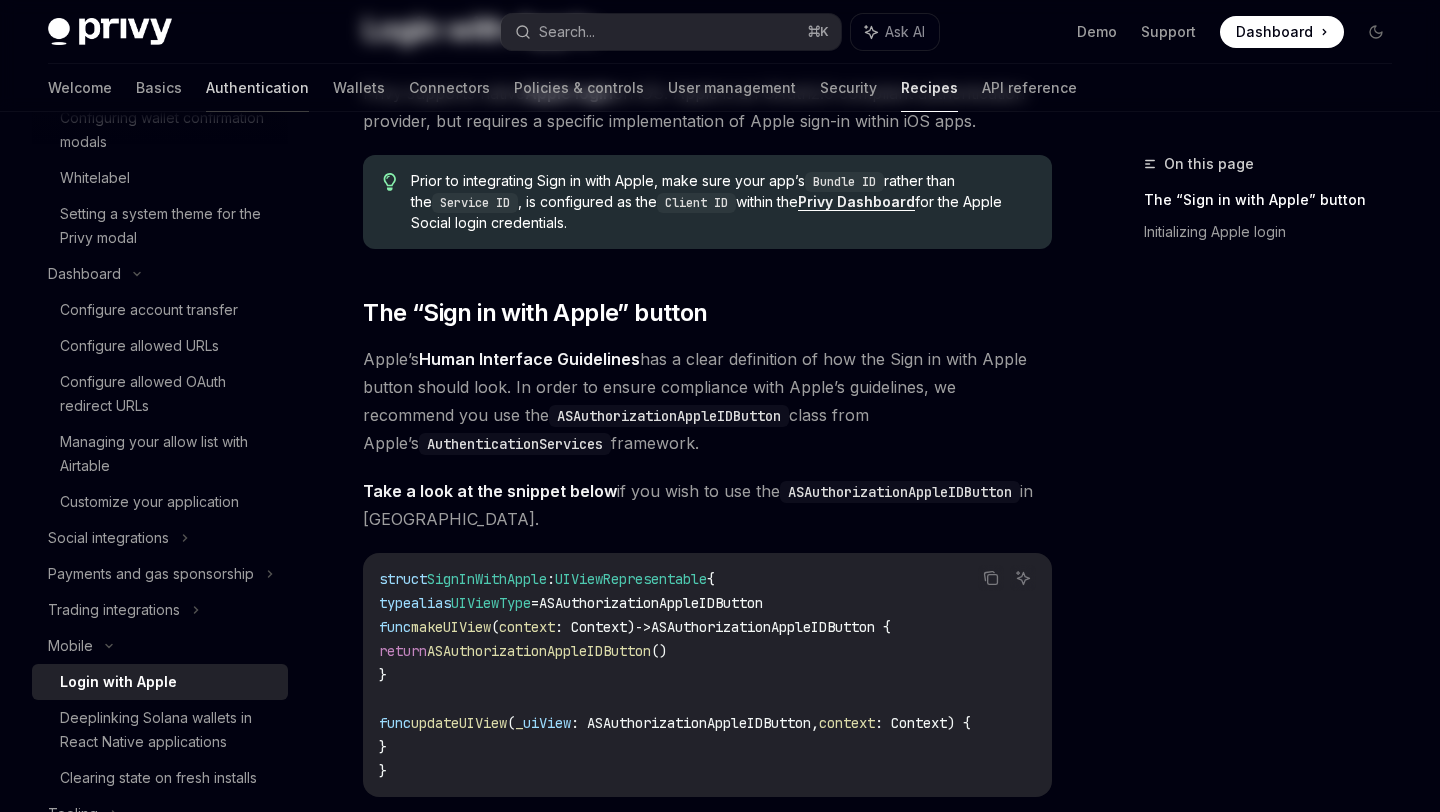 scroll, scrollTop: 0, scrollLeft: 0, axis: both 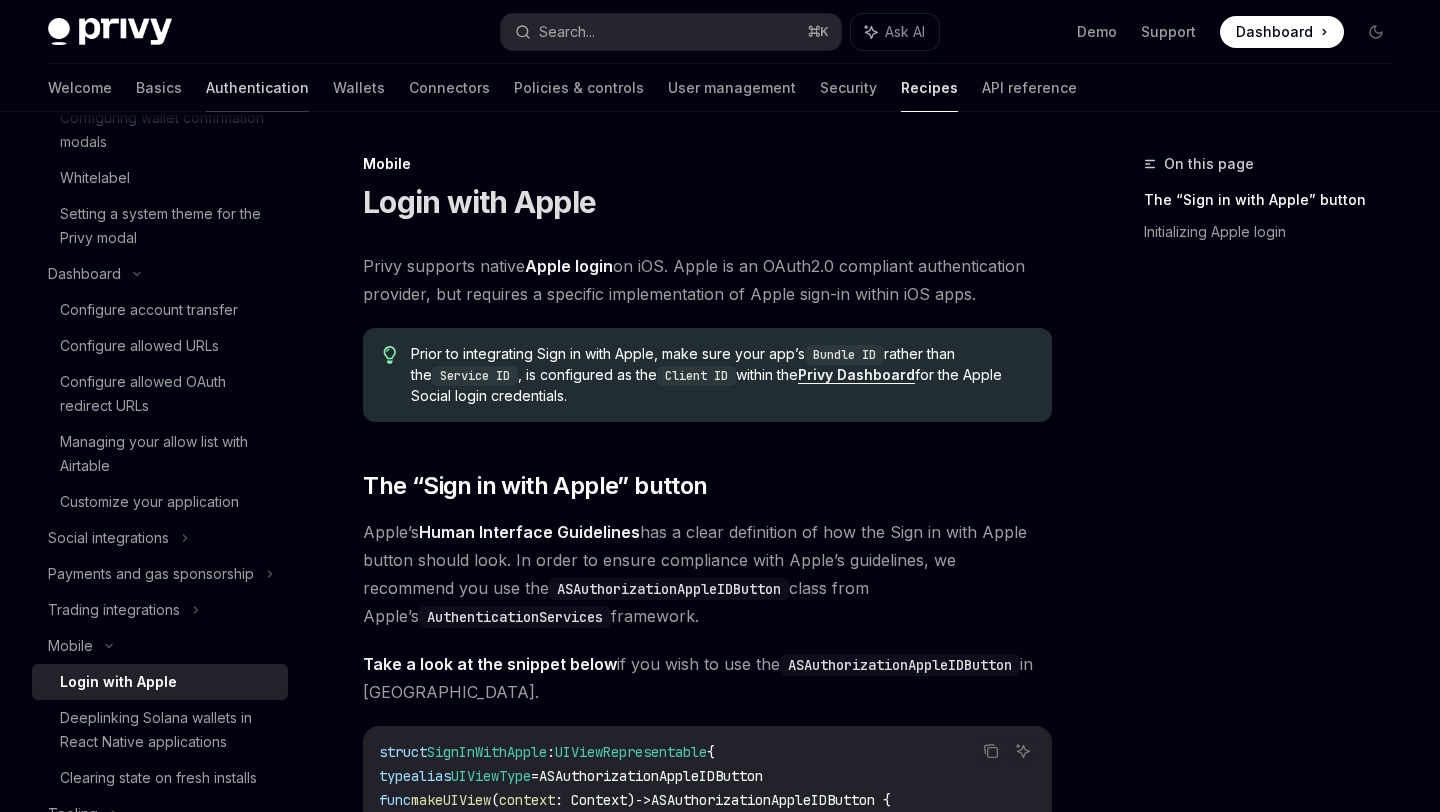 click on "Authentication" at bounding box center [257, 88] 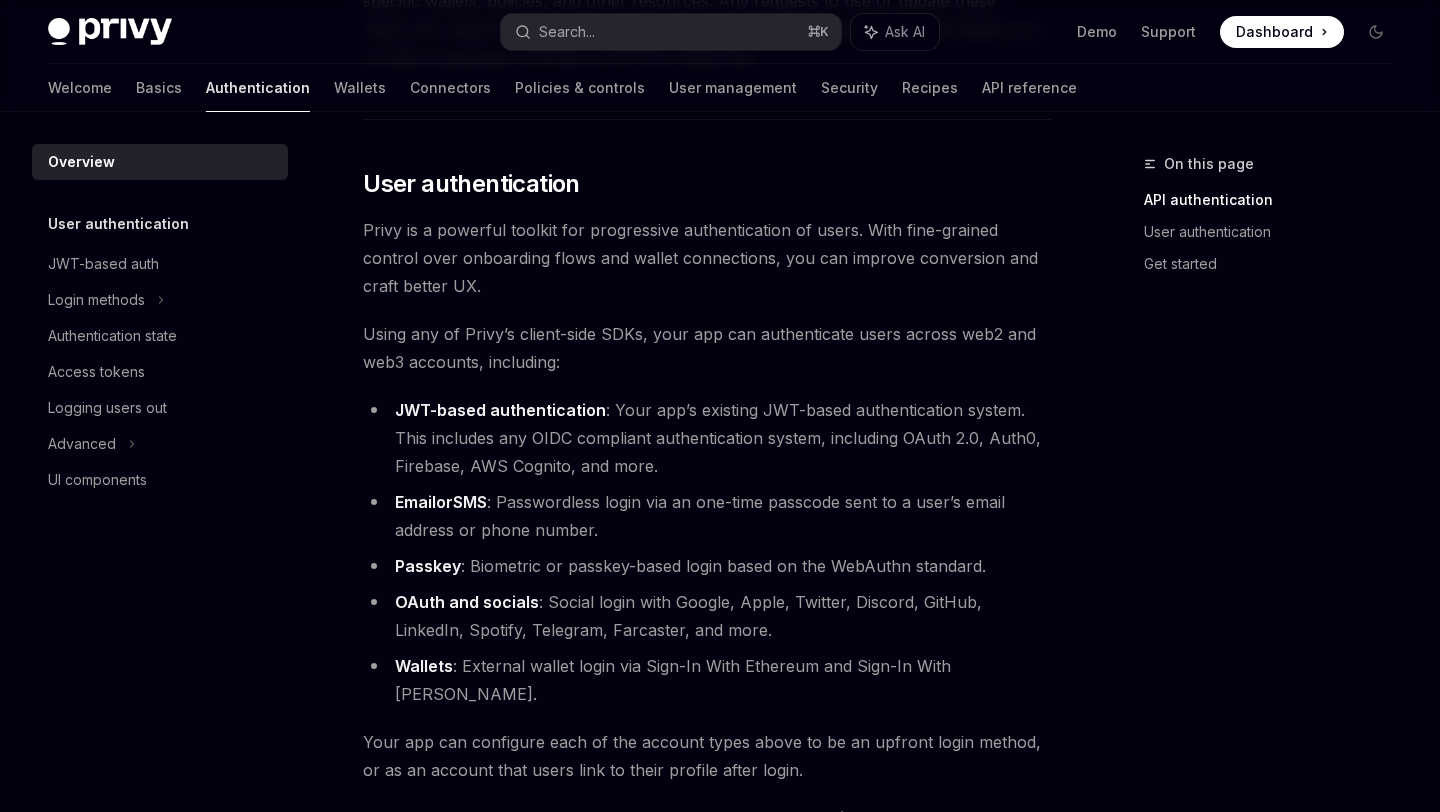 scroll, scrollTop: 745, scrollLeft: 0, axis: vertical 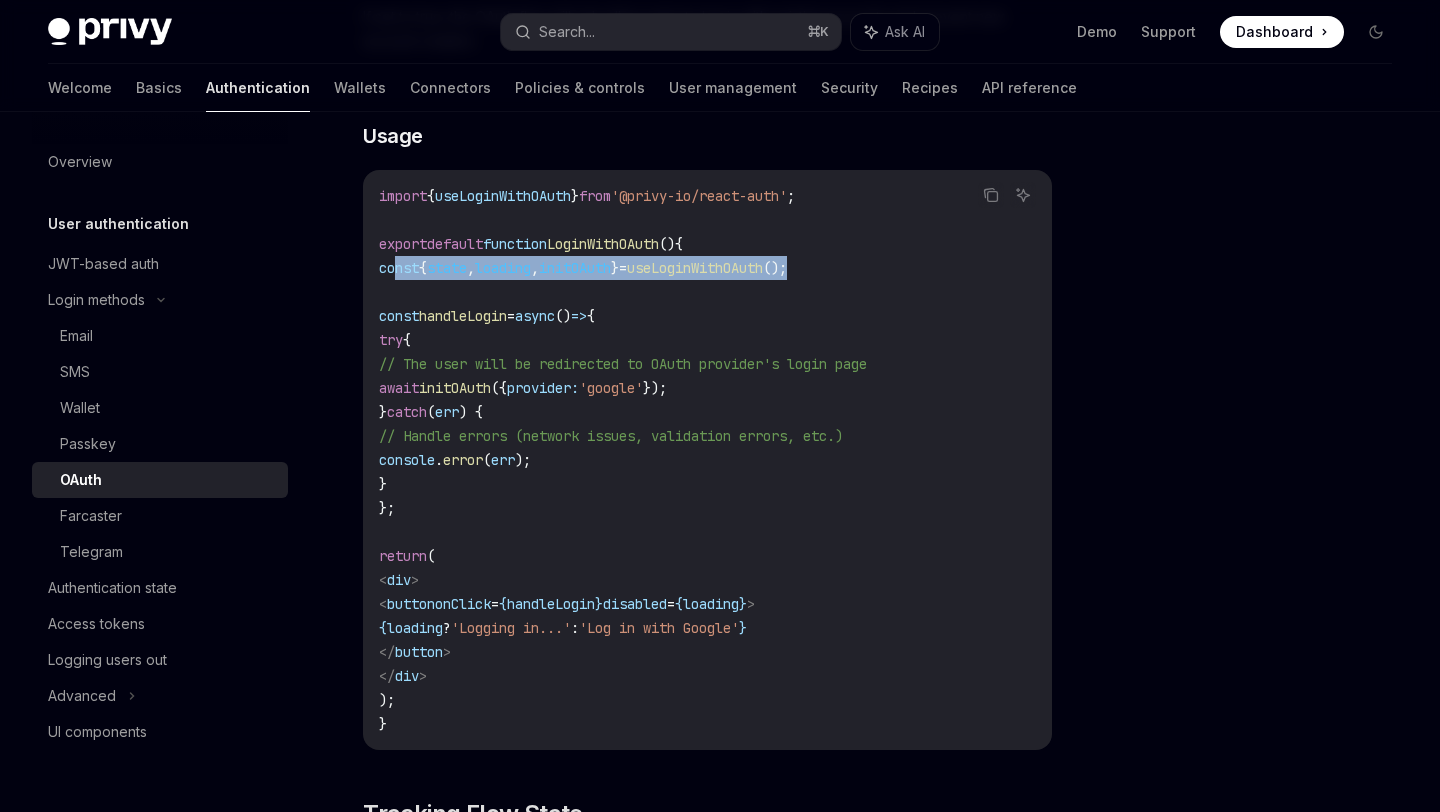 drag, startPoint x: 910, startPoint y: 256, endPoint x: 394, endPoint y: 259, distance: 516.0087 